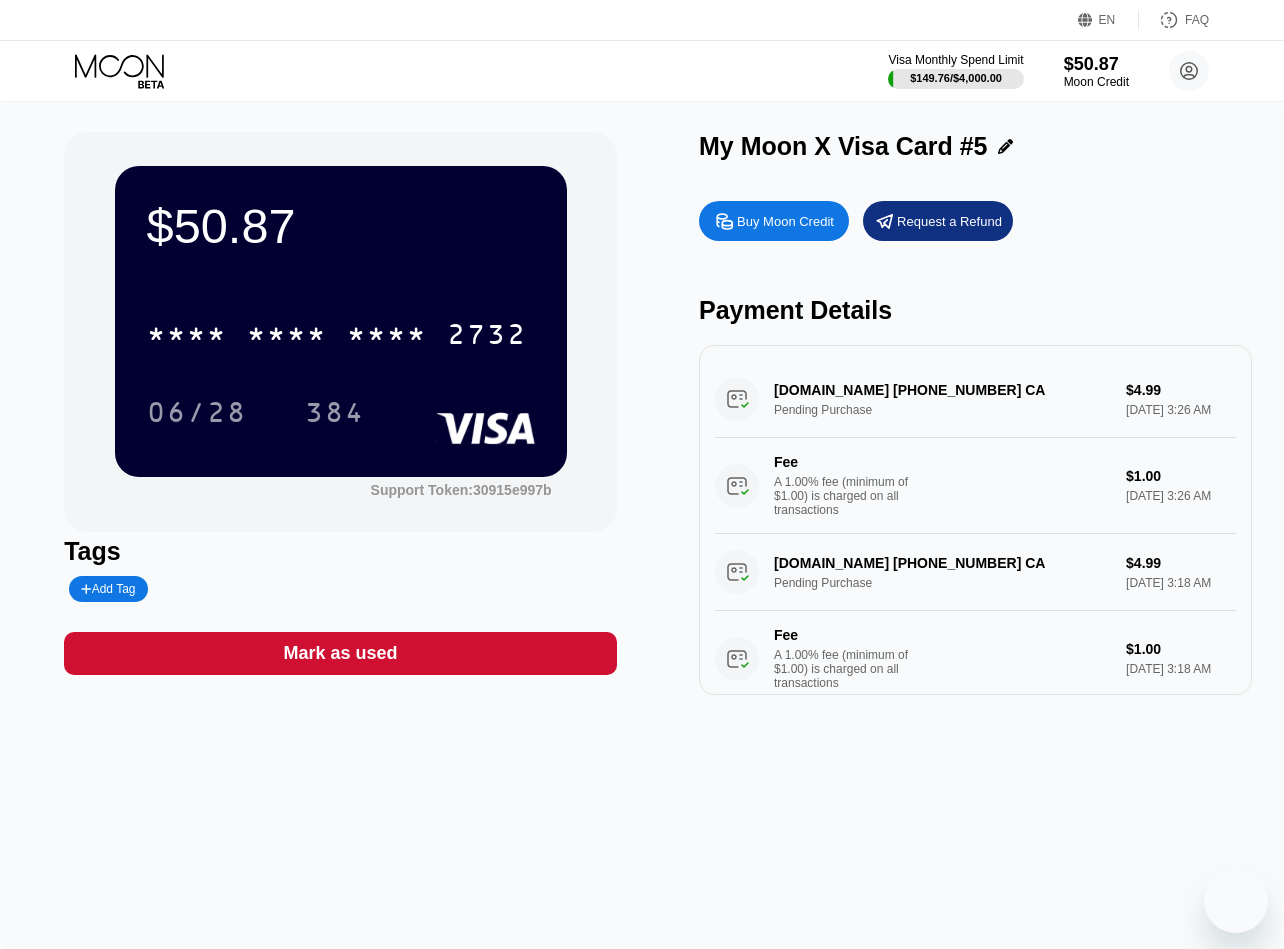 scroll, scrollTop: 0, scrollLeft: 0, axis: both 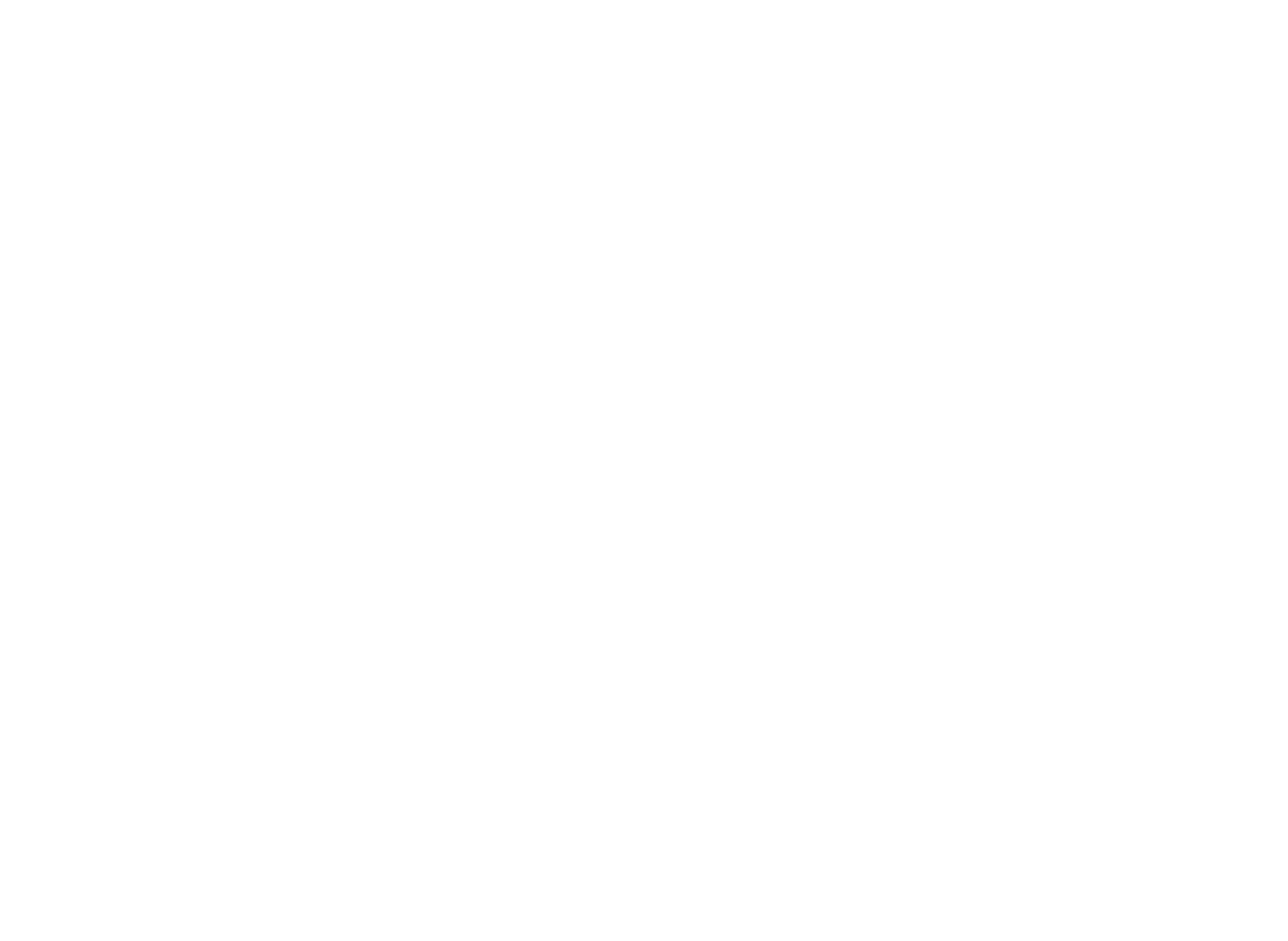 click at bounding box center [644, 470] 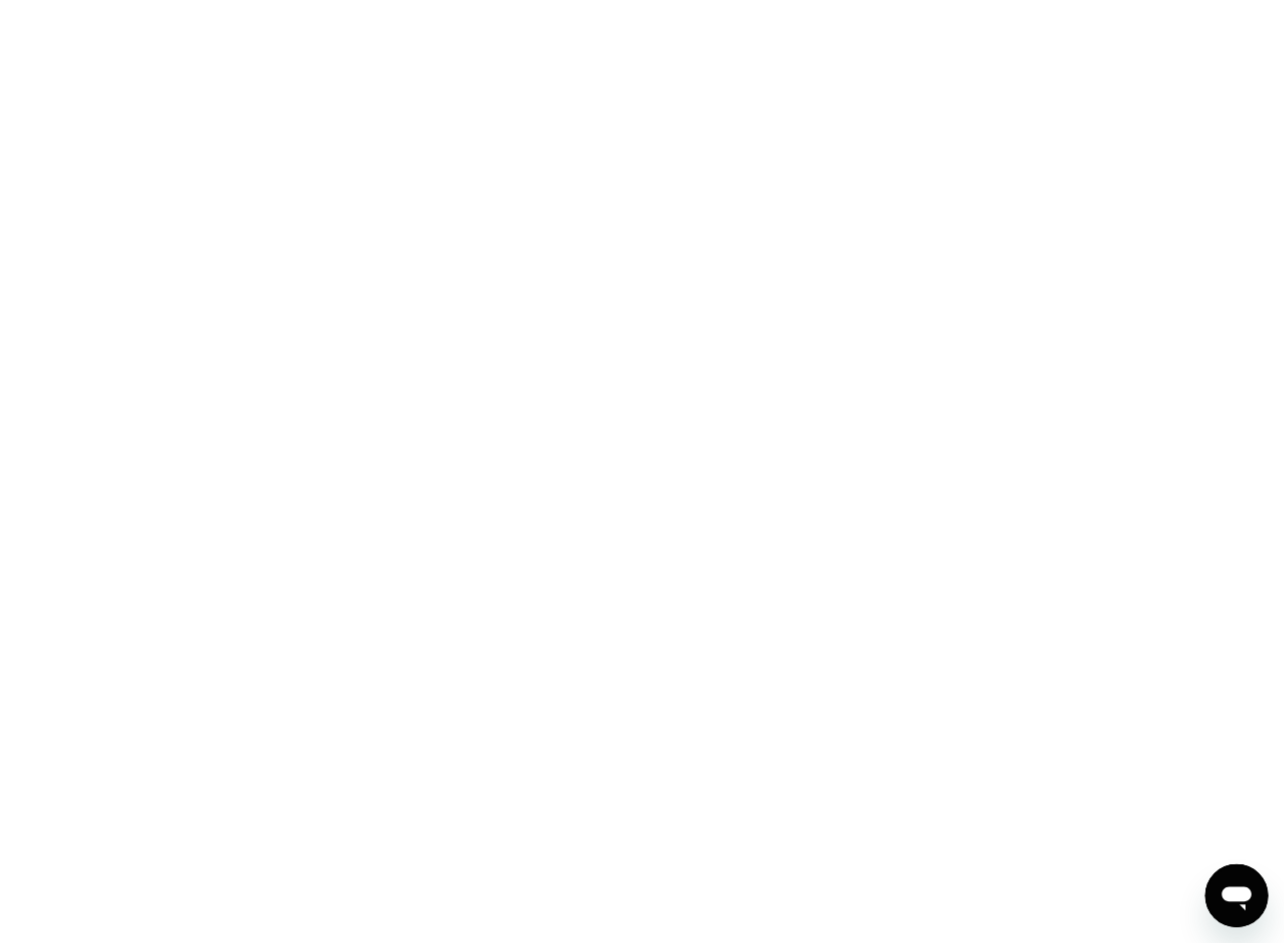 scroll, scrollTop: 0, scrollLeft: 0, axis: both 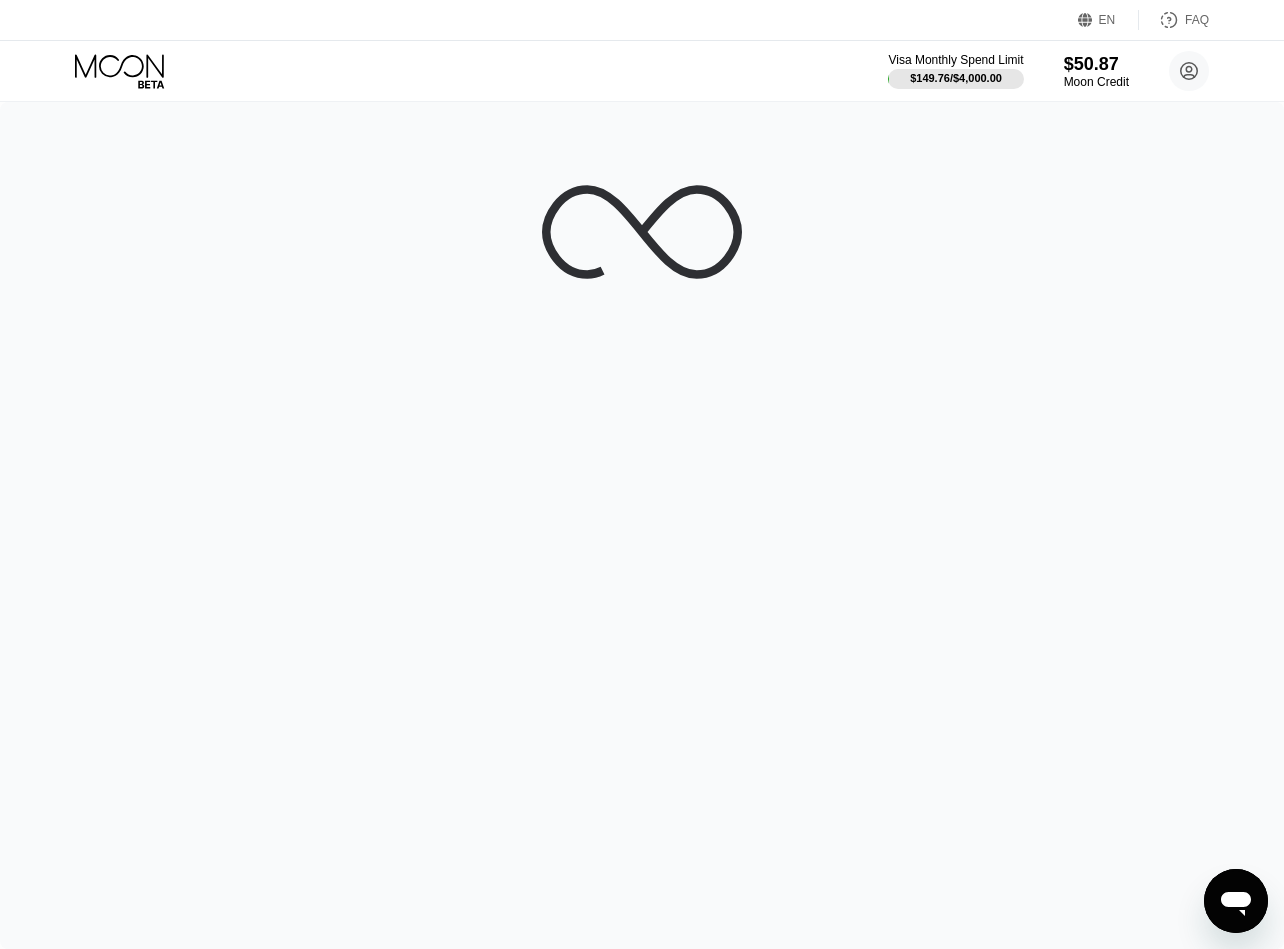 click at bounding box center (642, 525) 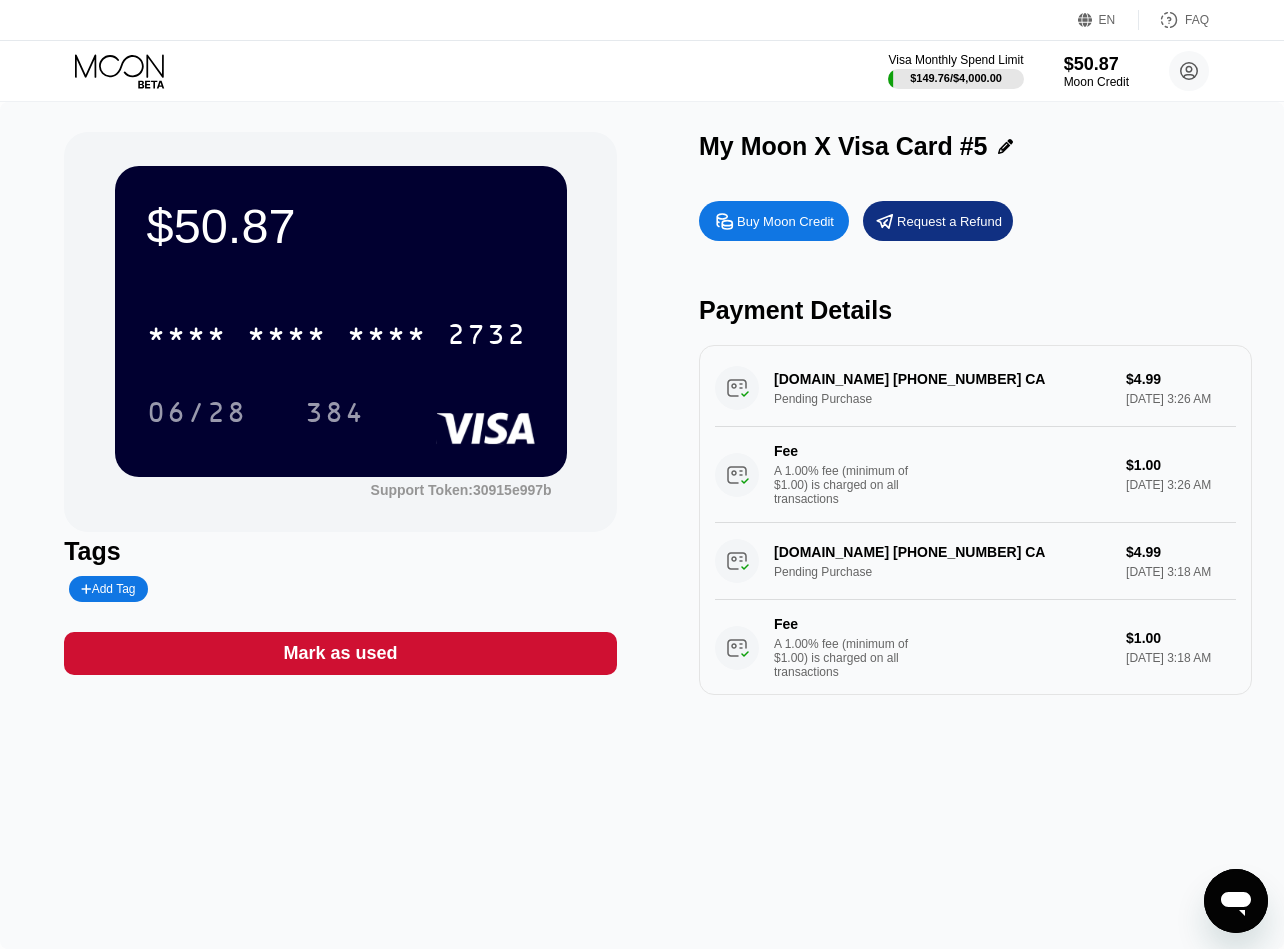 scroll, scrollTop: 0, scrollLeft: 0, axis: both 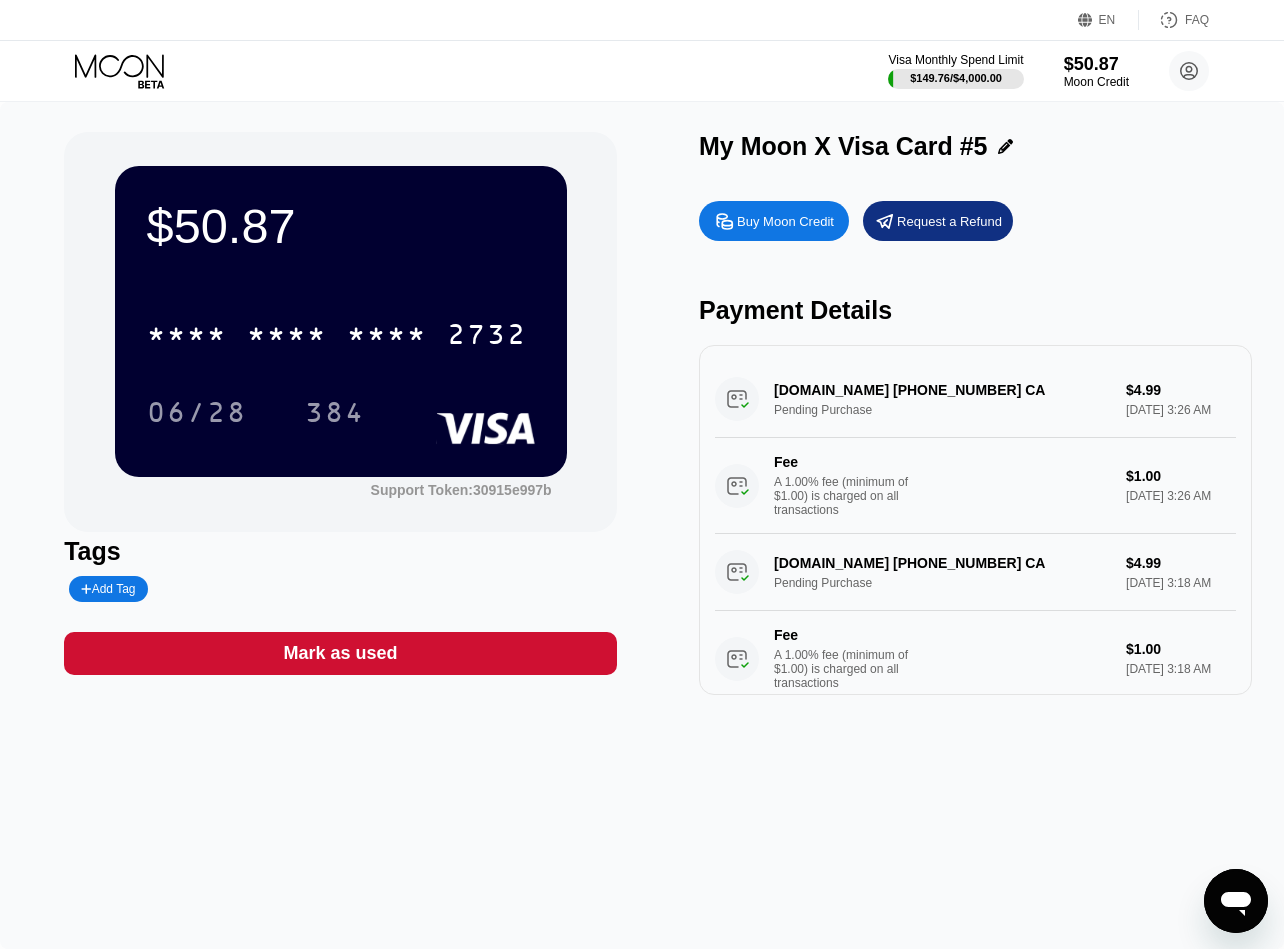 click 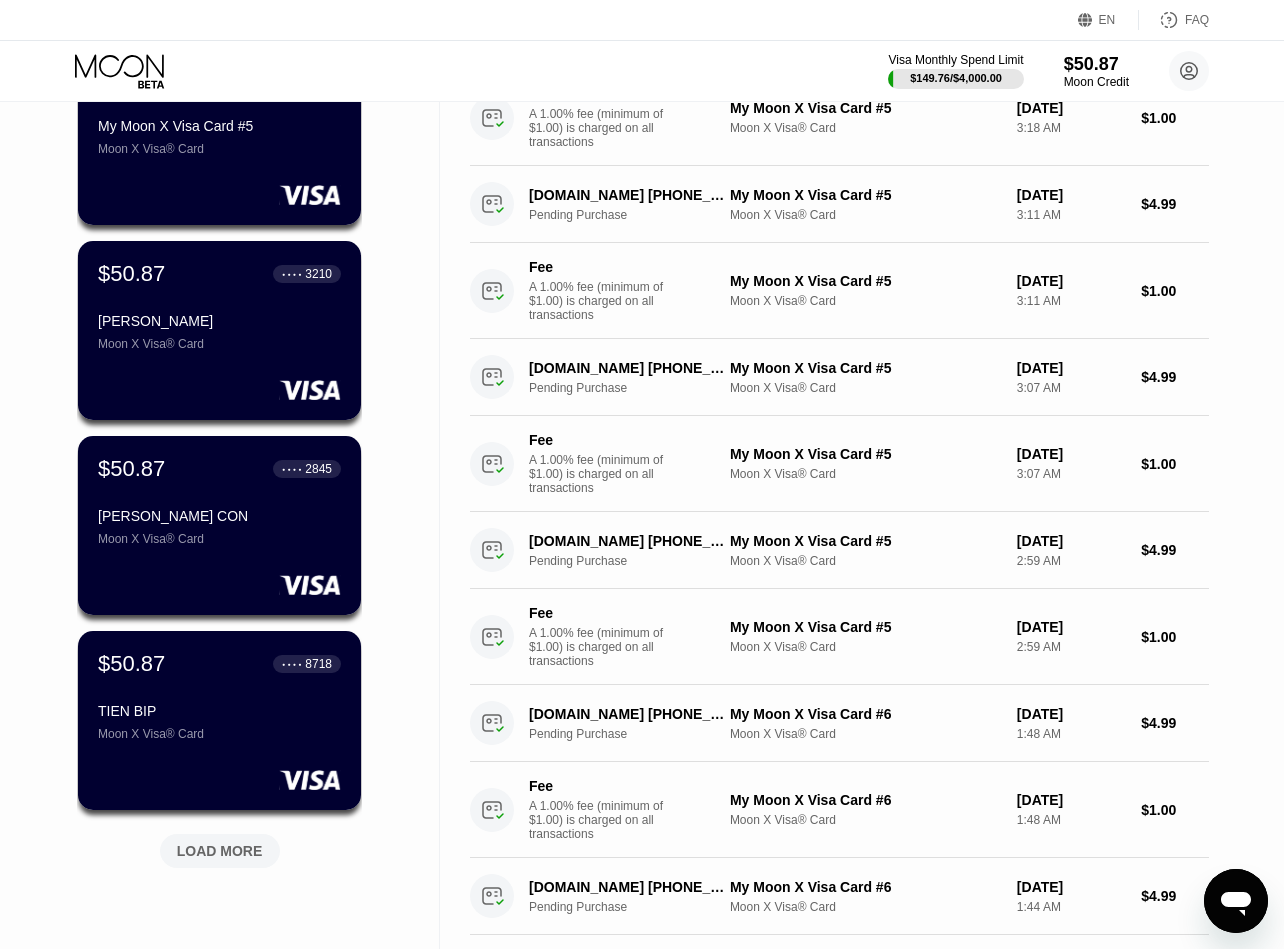 scroll, scrollTop: 400, scrollLeft: 0, axis: vertical 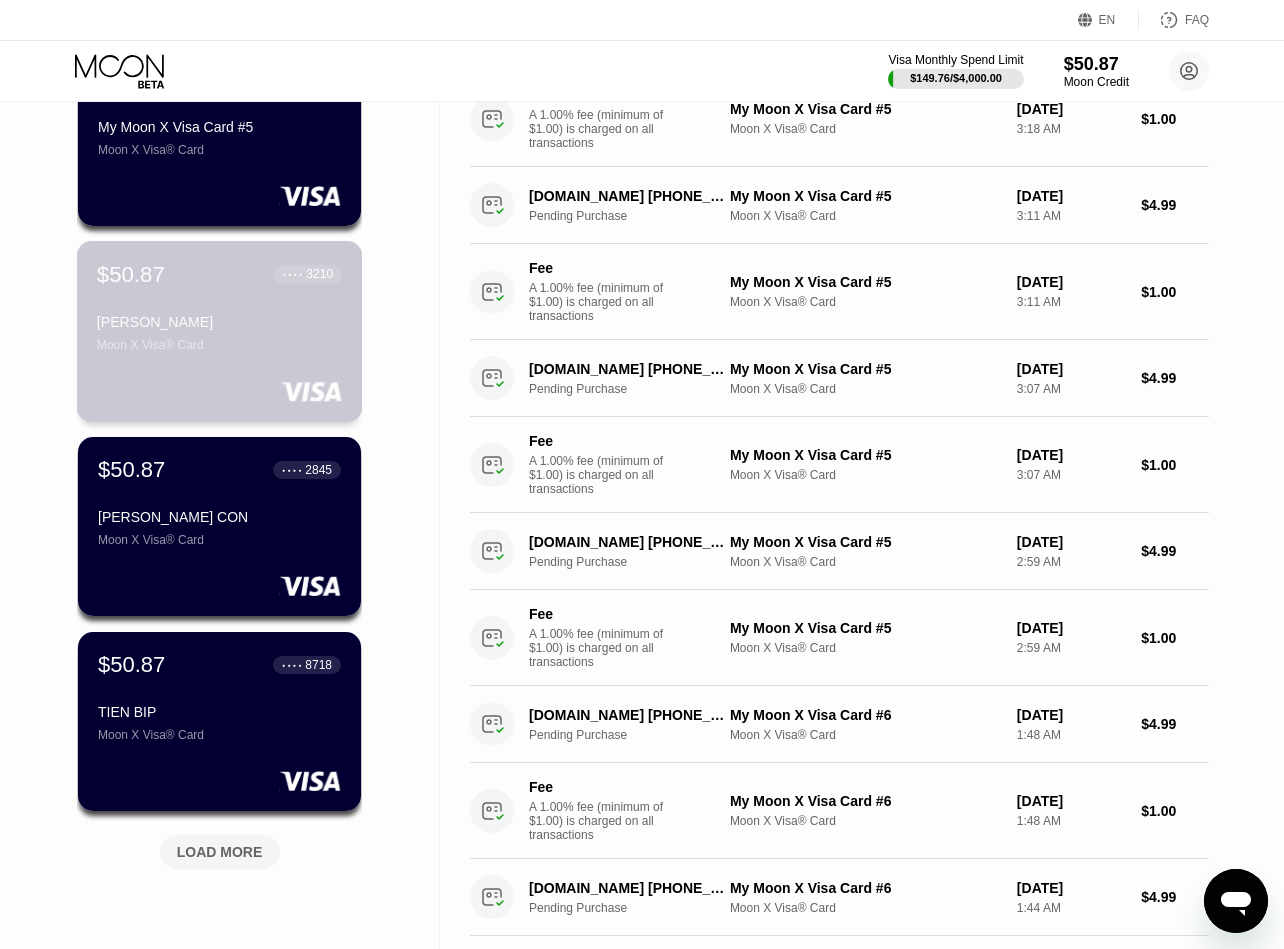 click on "[PERSON_NAME]" at bounding box center (219, 322) 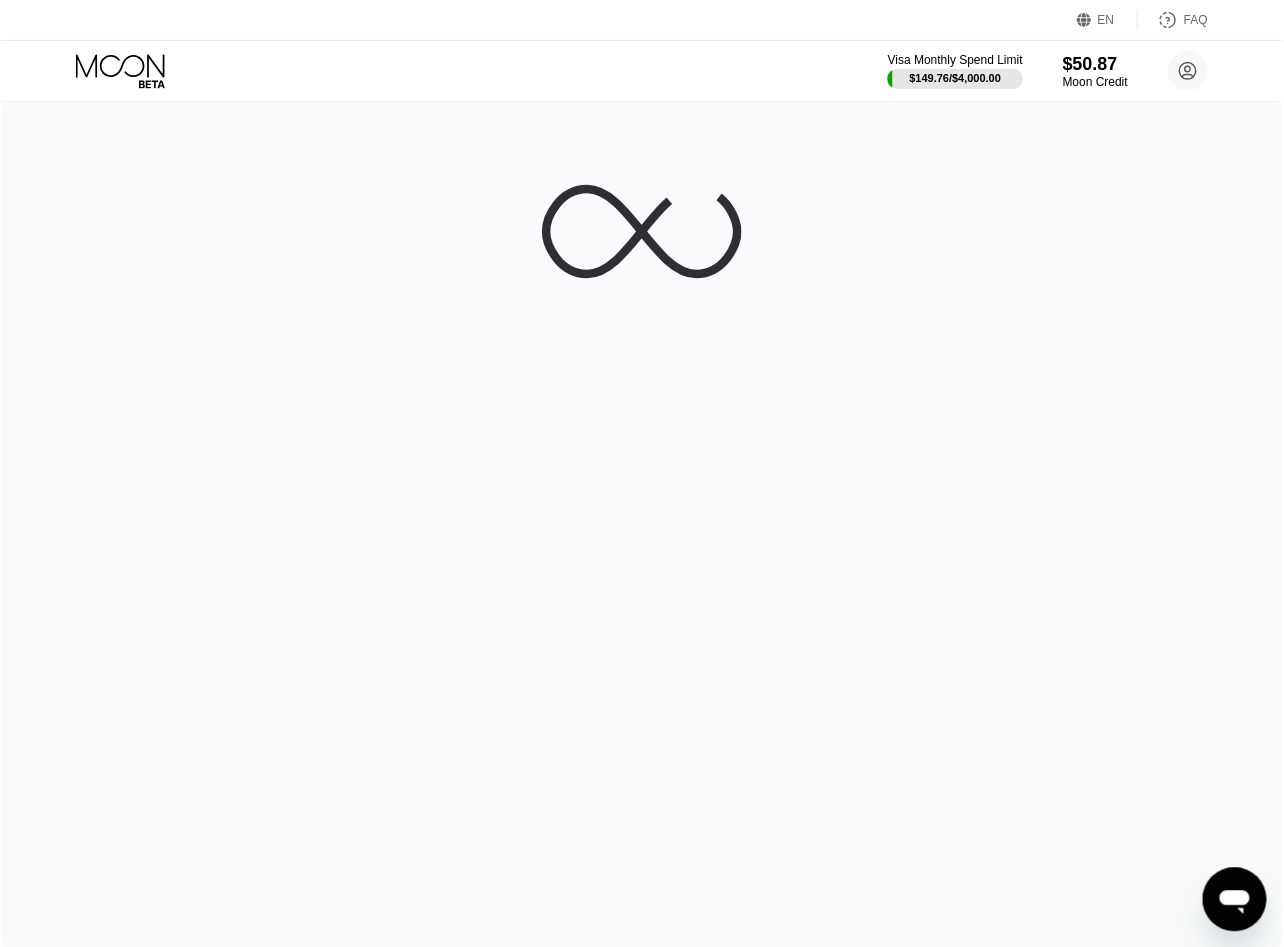 scroll, scrollTop: 0, scrollLeft: 0, axis: both 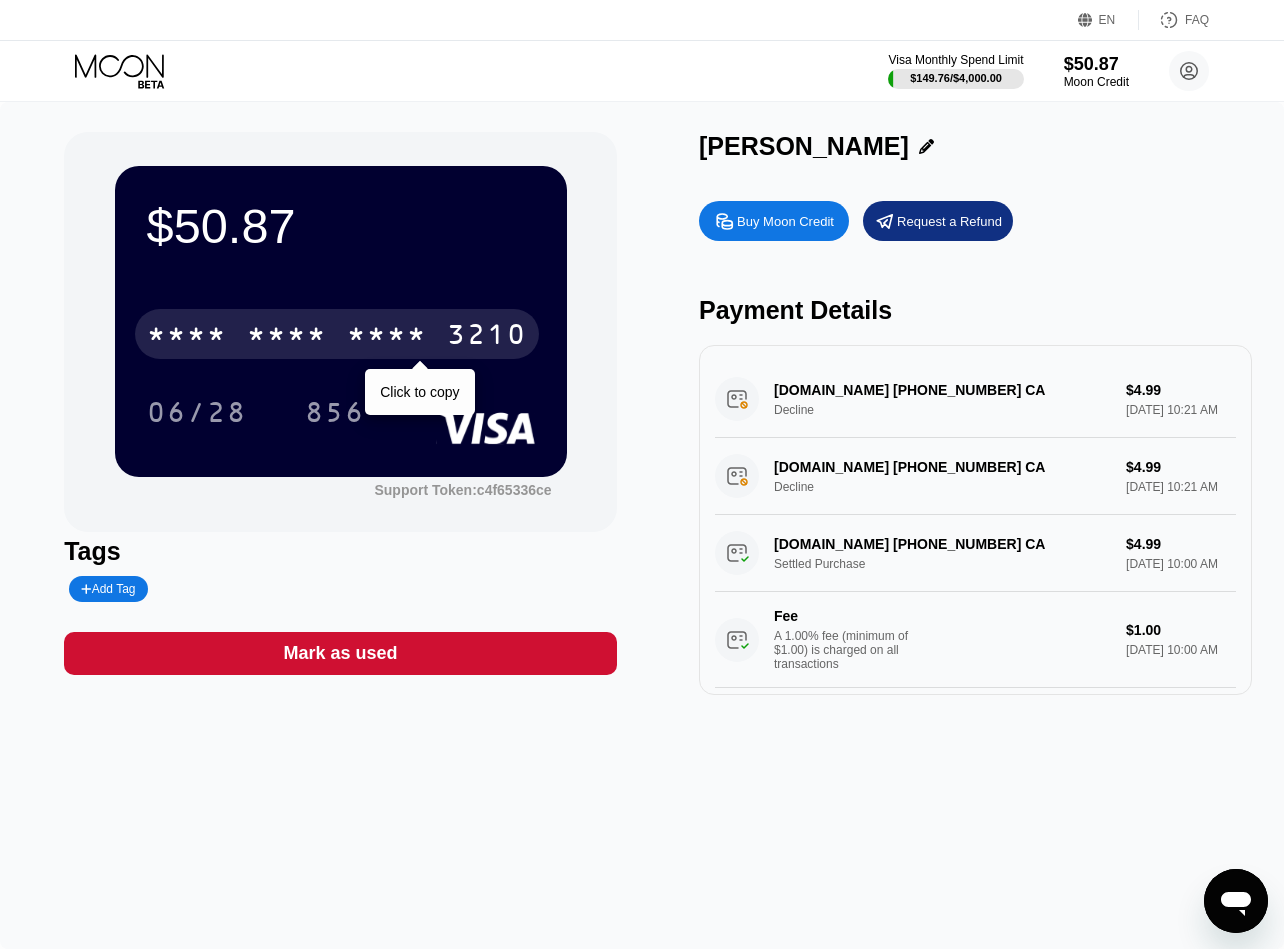 click on "* * * *" at bounding box center [287, 337] 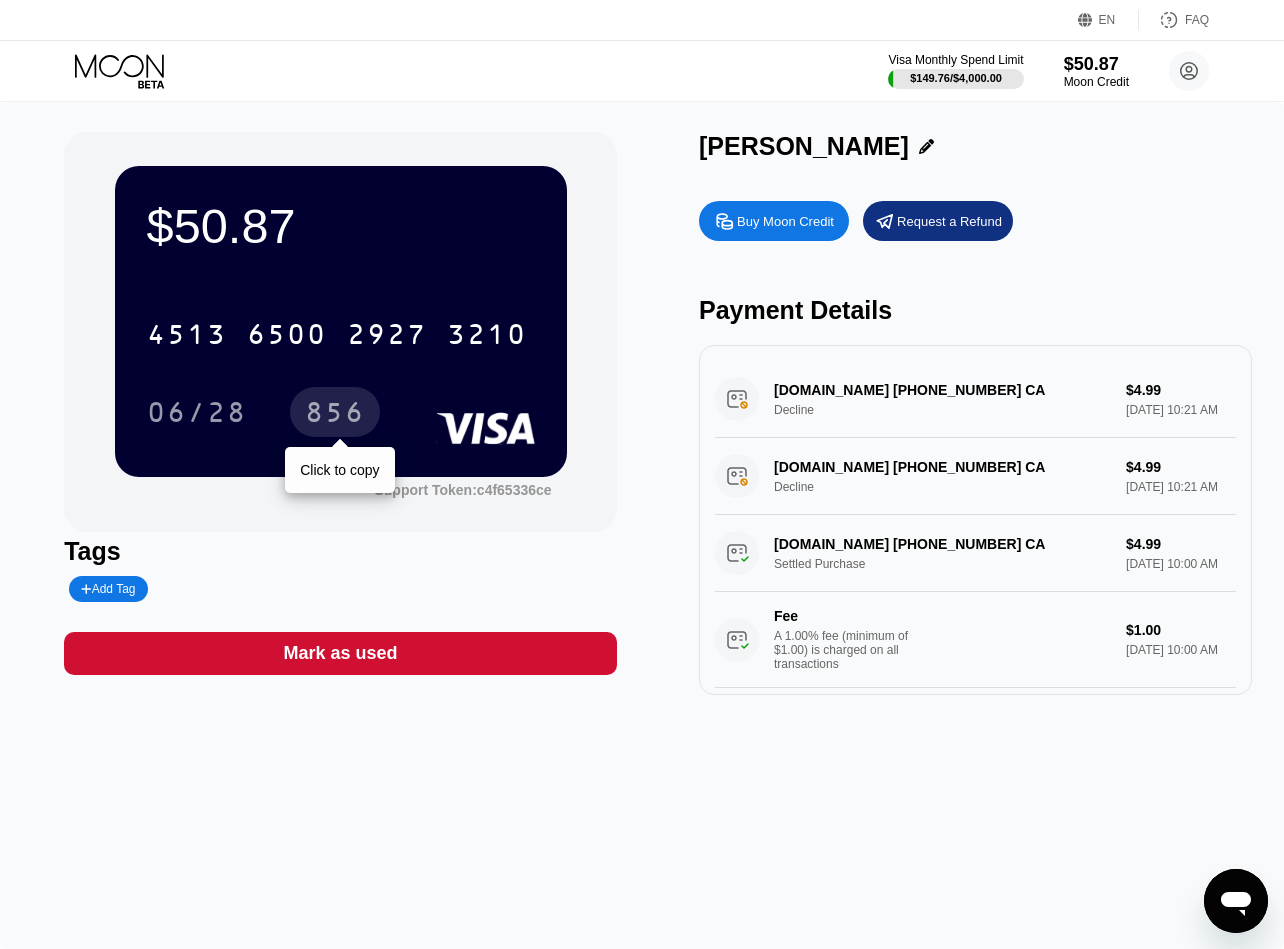 click on "856" at bounding box center [335, 415] 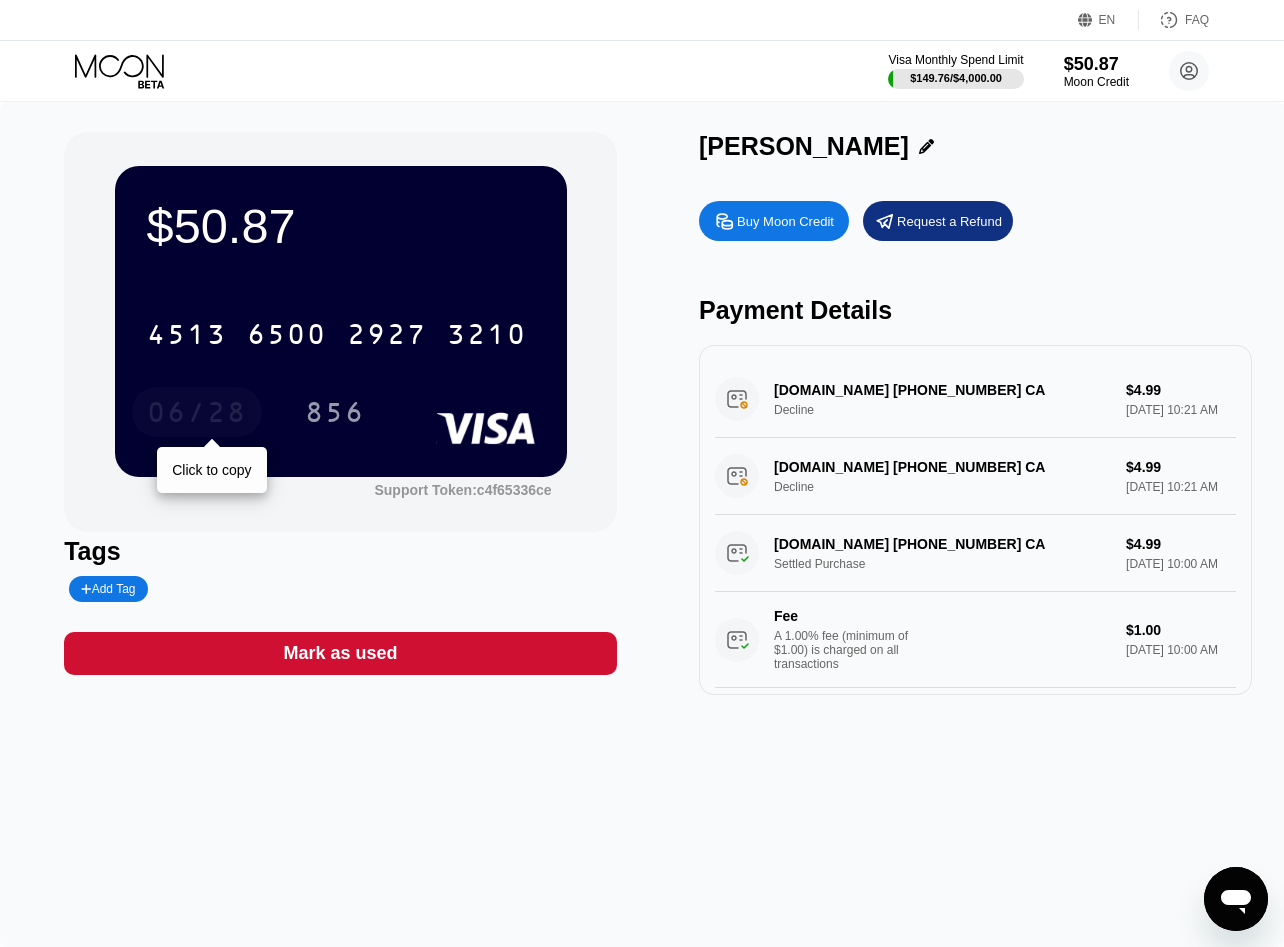 click on "06/28" at bounding box center [197, 415] 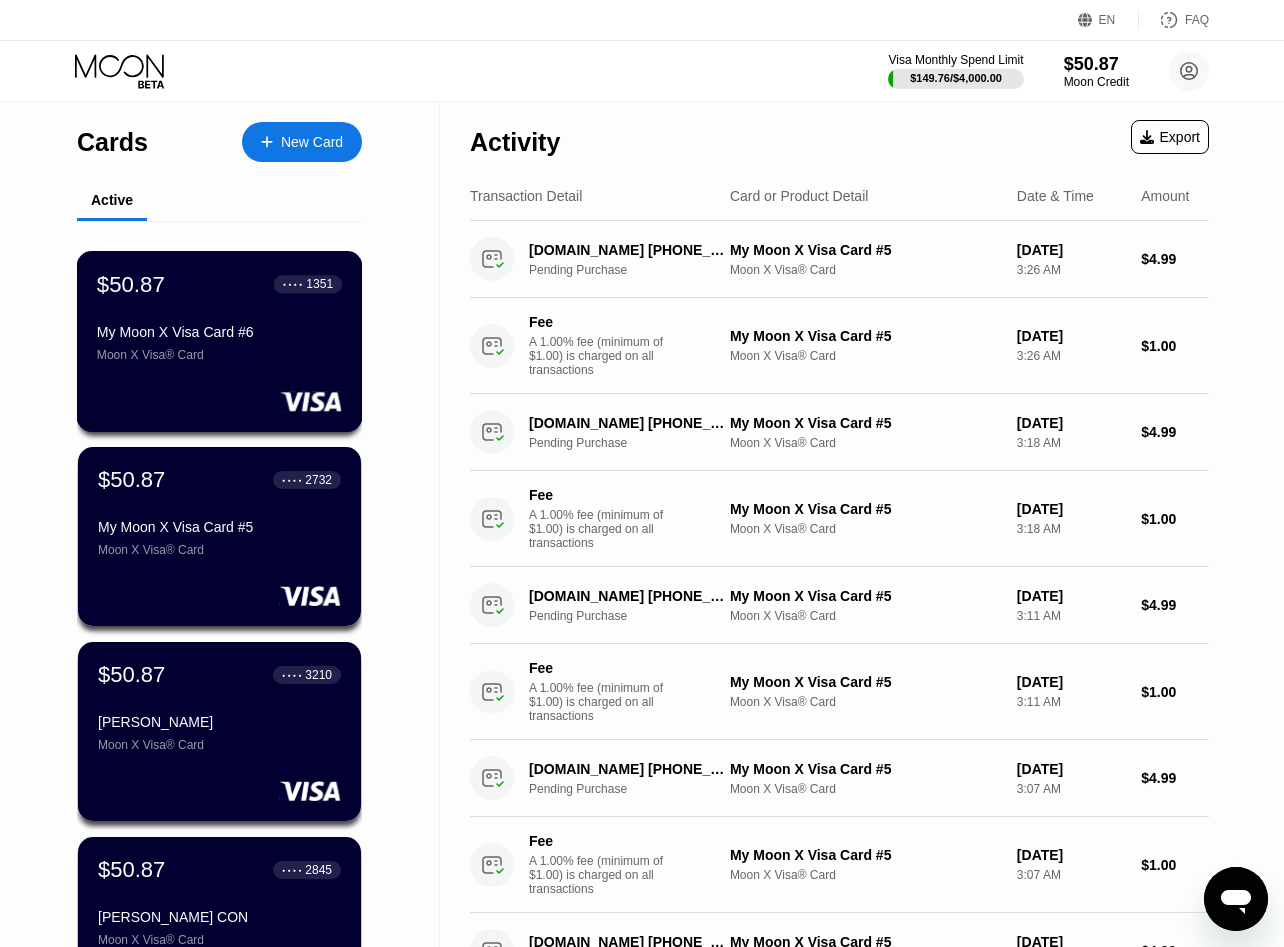 click on "$50.87 ● ● ● ● 1351 My Moon X Visa Card #6 Moon X Visa® Card" at bounding box center [219, 316] 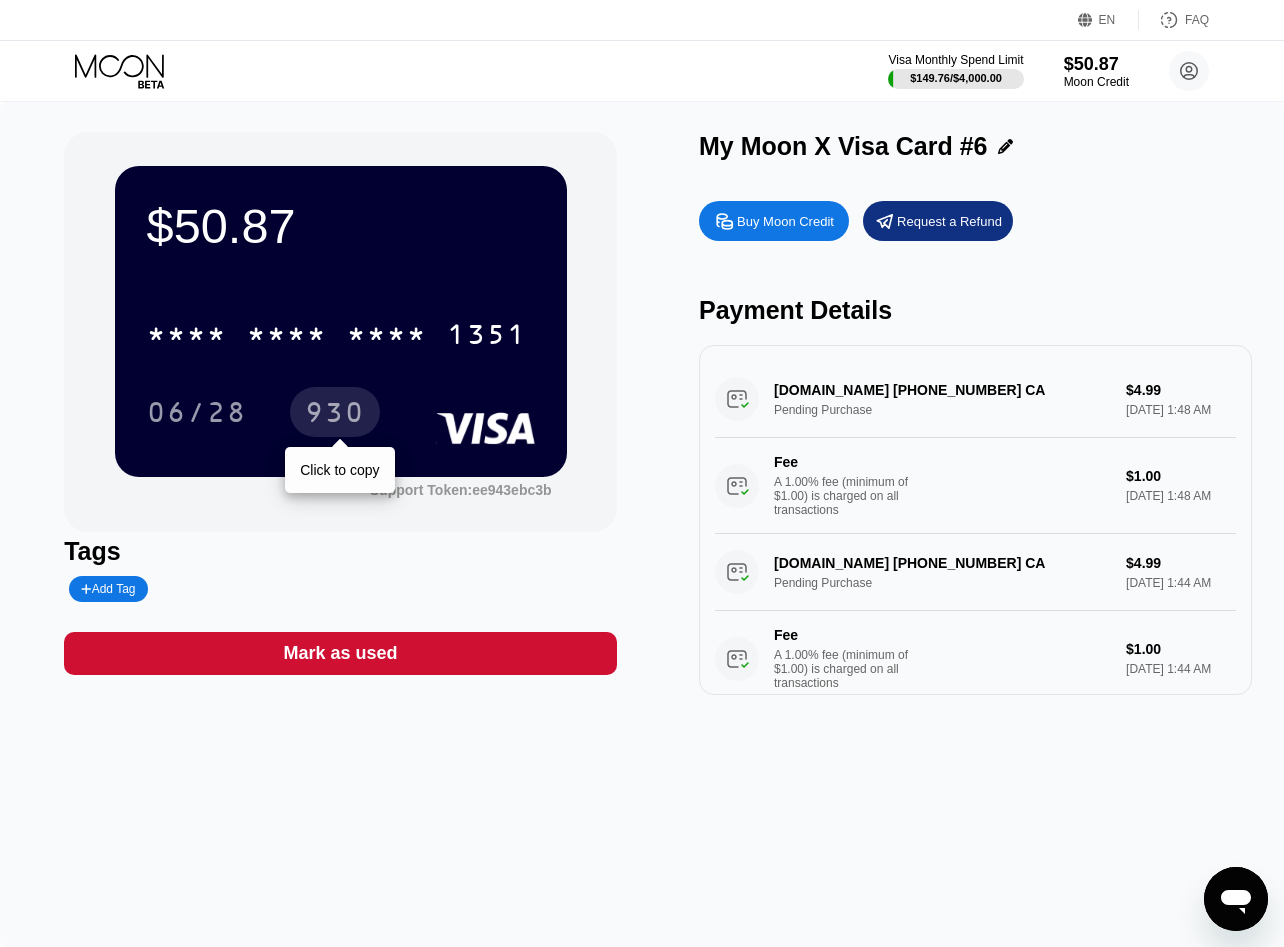 click on "930" at bounding box center [335, 415] 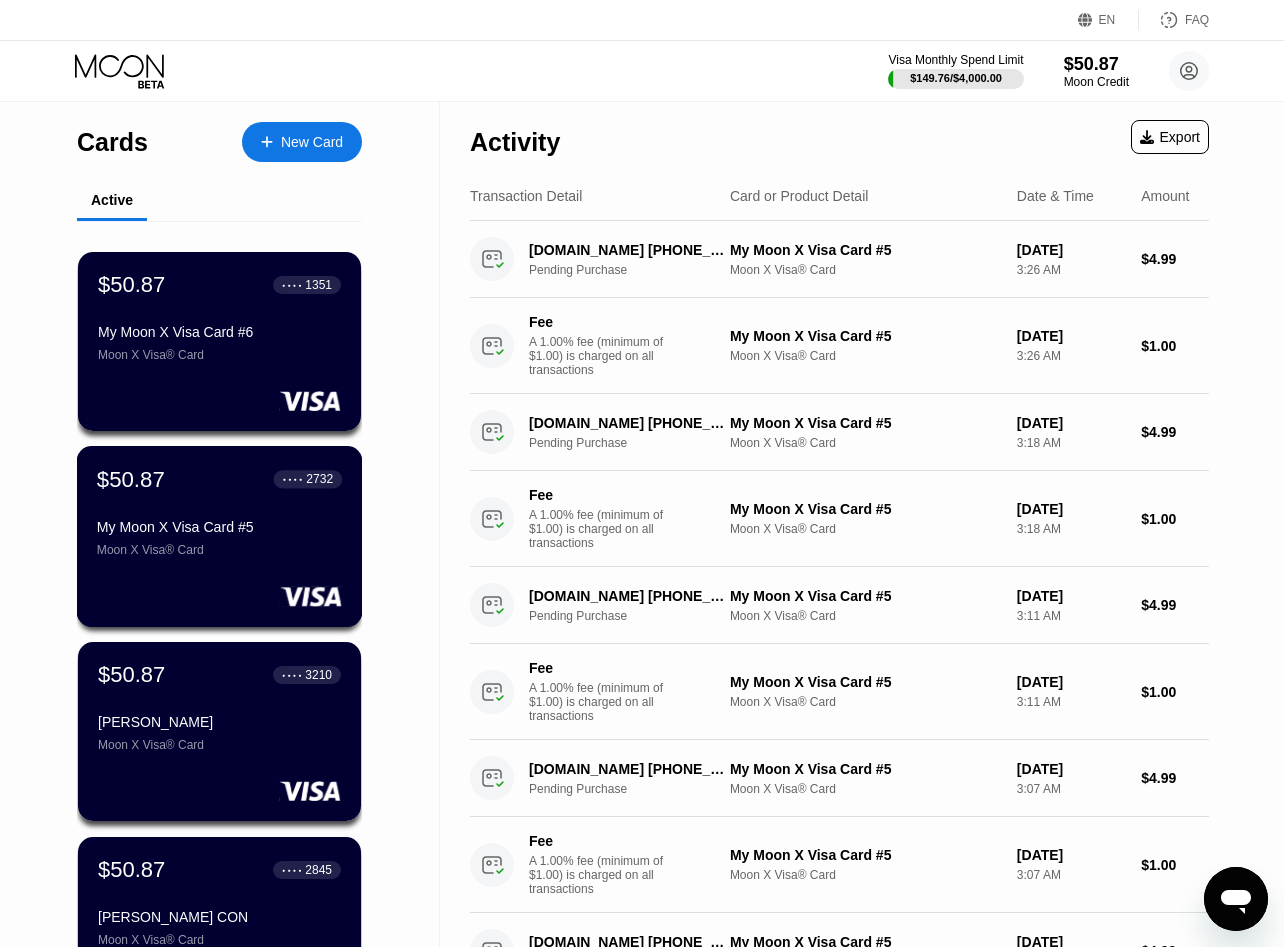 scroll, scrollTop: 200, scrollLeft: 0, axis: vertical 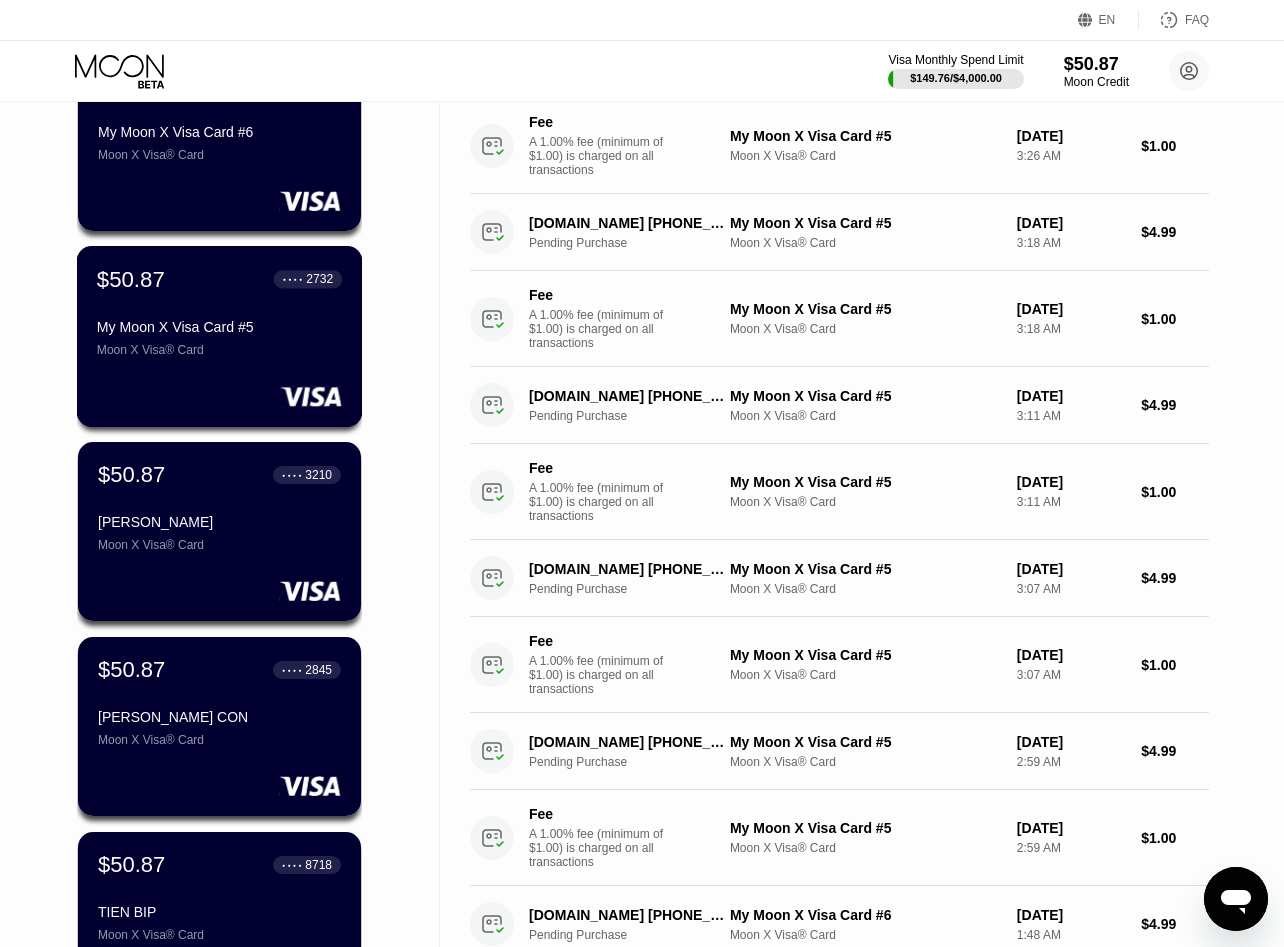 click on "My Moon X Visa Card #5 Moon X Visa® Card" at bounding box center [219, 338] 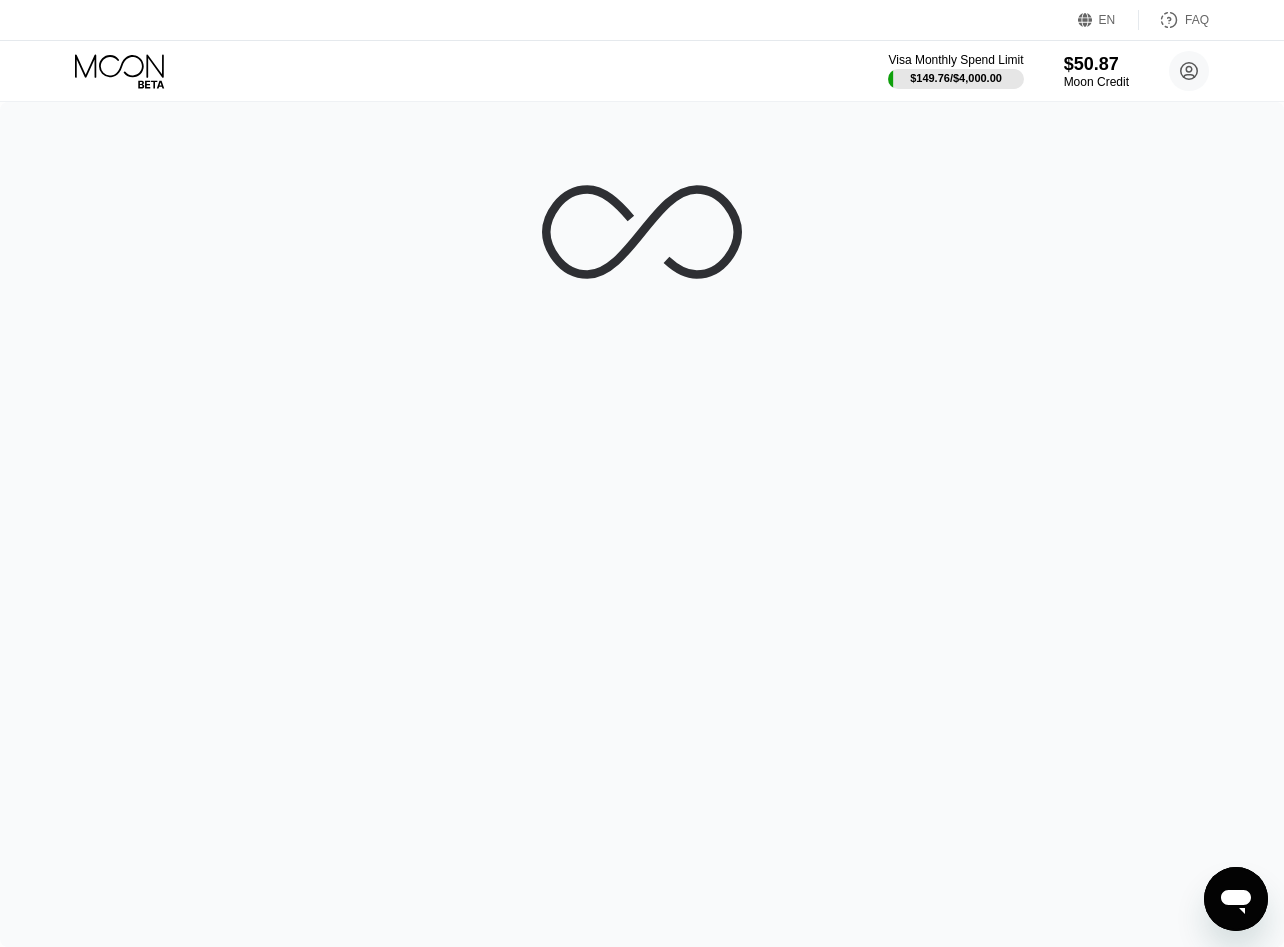 scroll, scrollTop: 0, scrollLeft: 0, axis: both 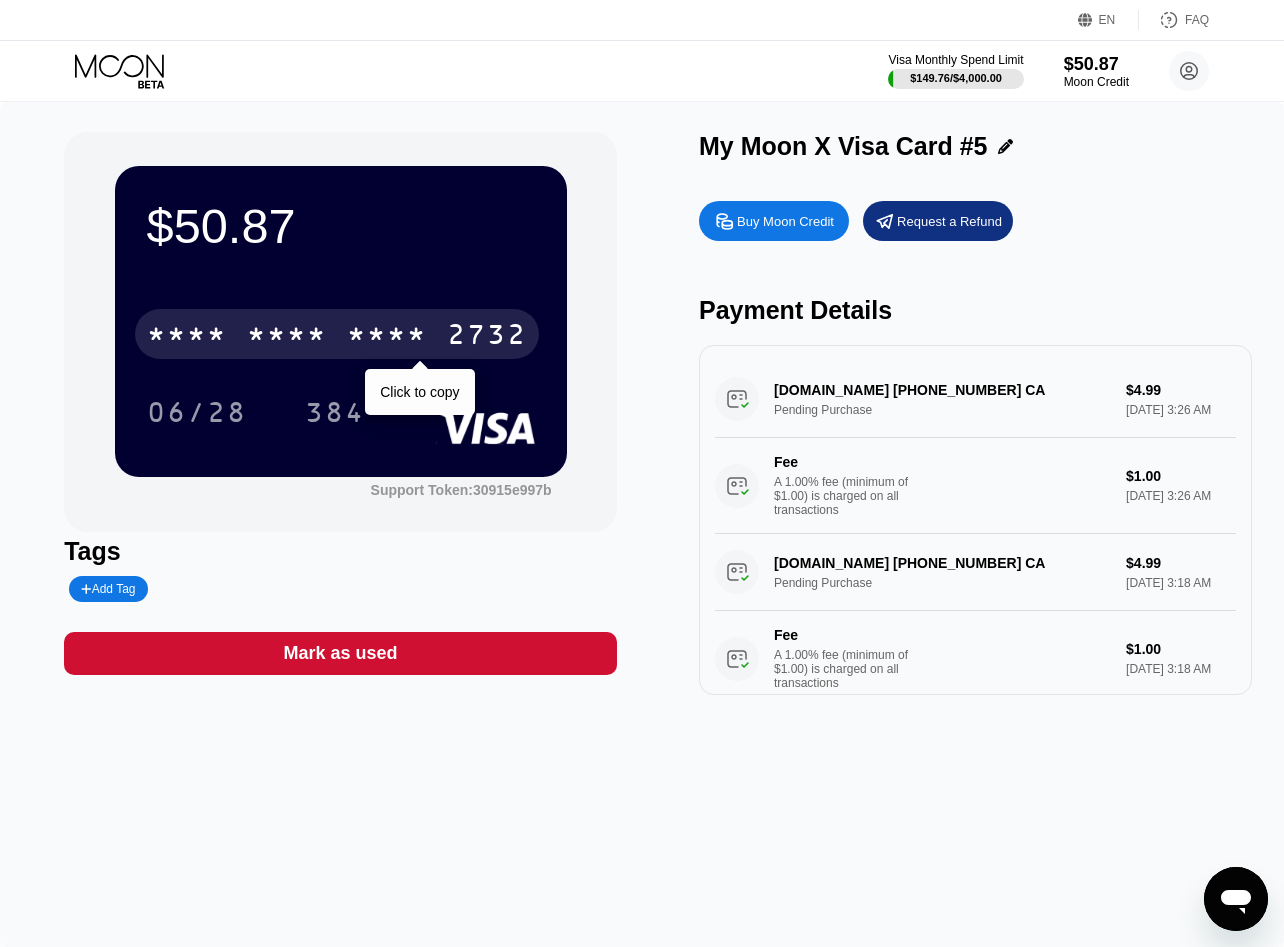 drag, startPoint x: 453, startPoint y: 339, endPoint x: 810, endPoint y: 263, distance: 365 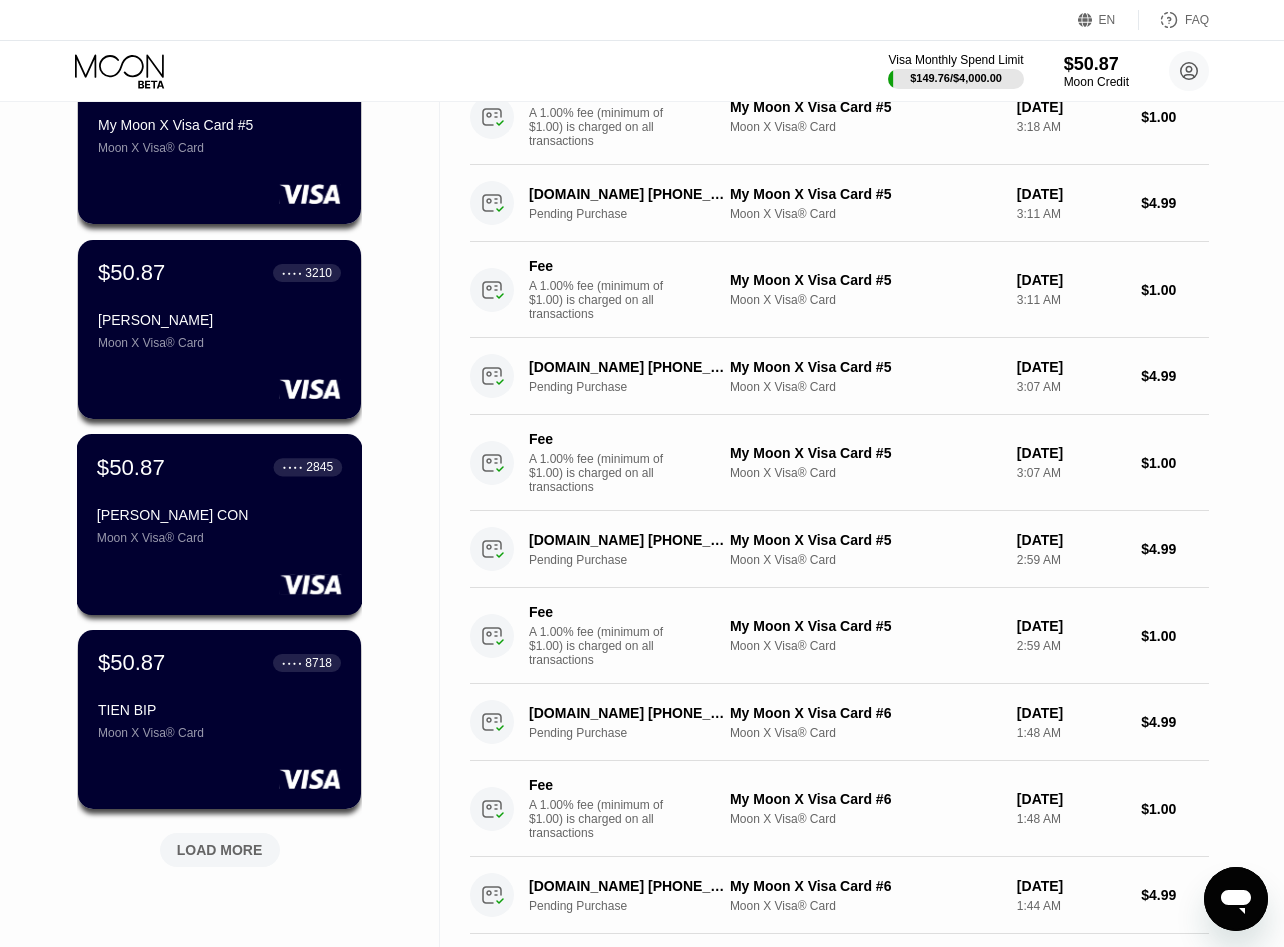 scroll, scrollTop: 500, scrollLeft: 0, axis: vertical 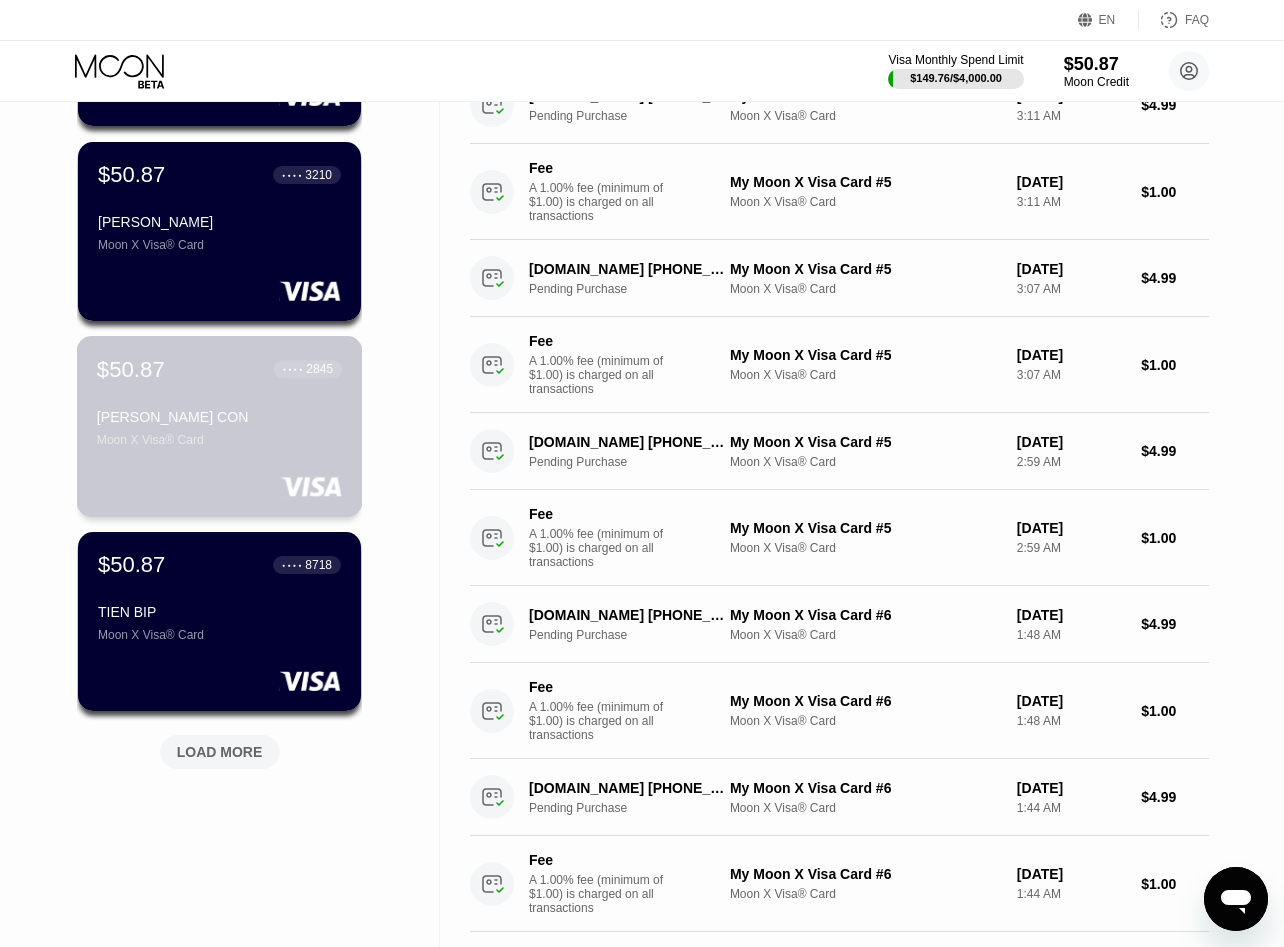 click on "Moon X Visa® Card" at bounding box center (219, 440) 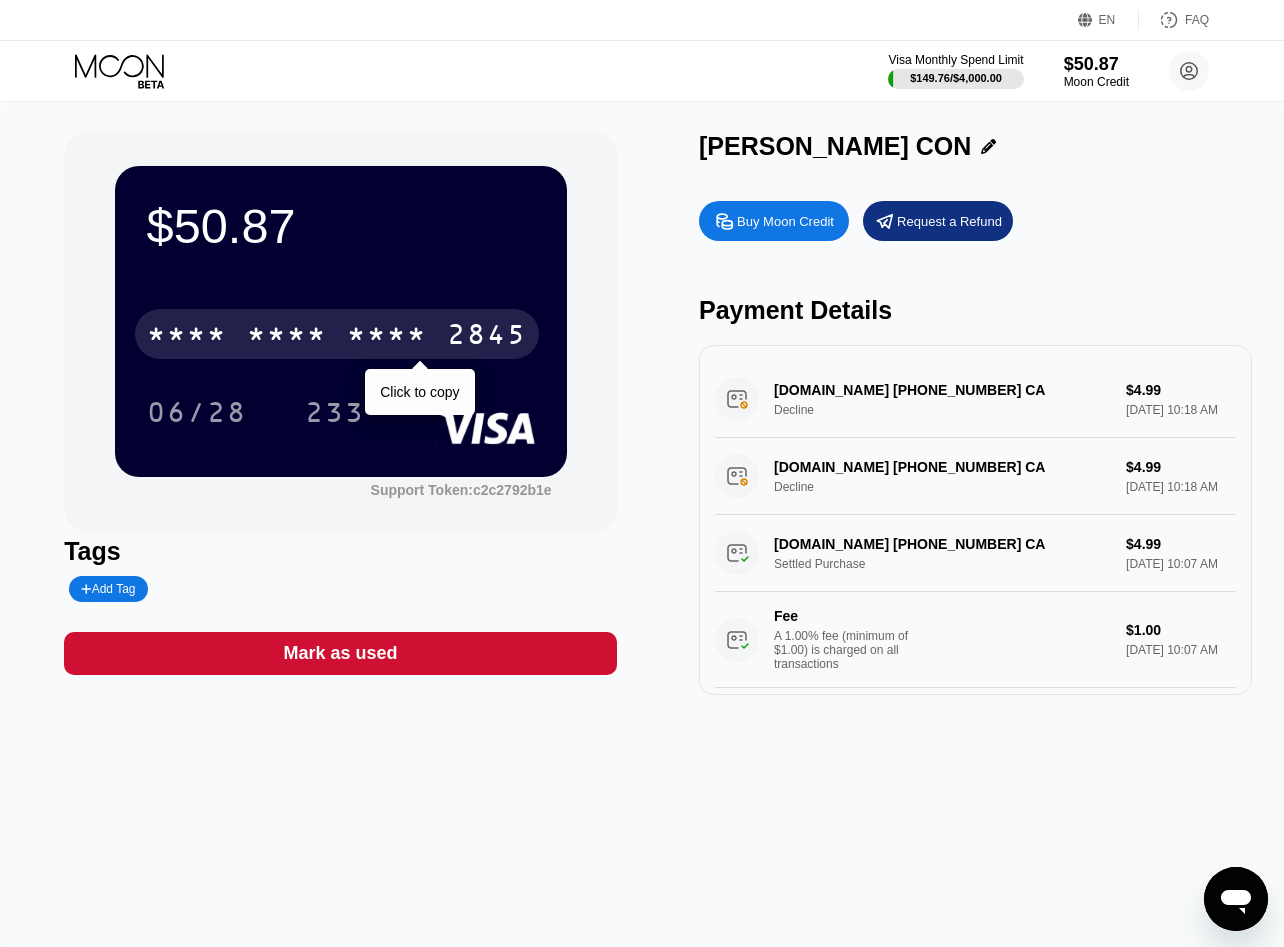 click on "* * * *" at bounding box center (387, 337) 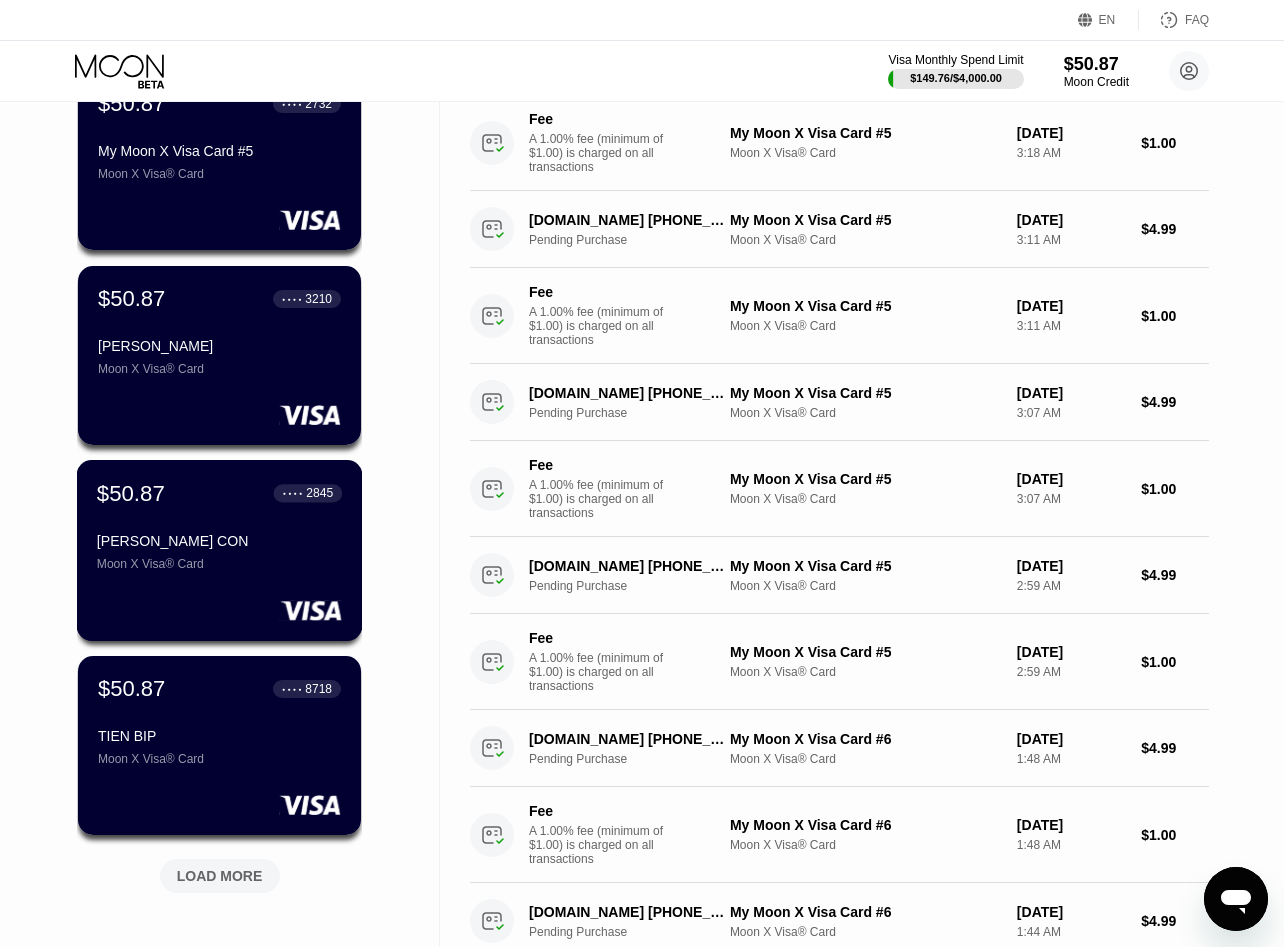 scroll, scrollTop: 500, scrollLeft: 0, axis: vertical 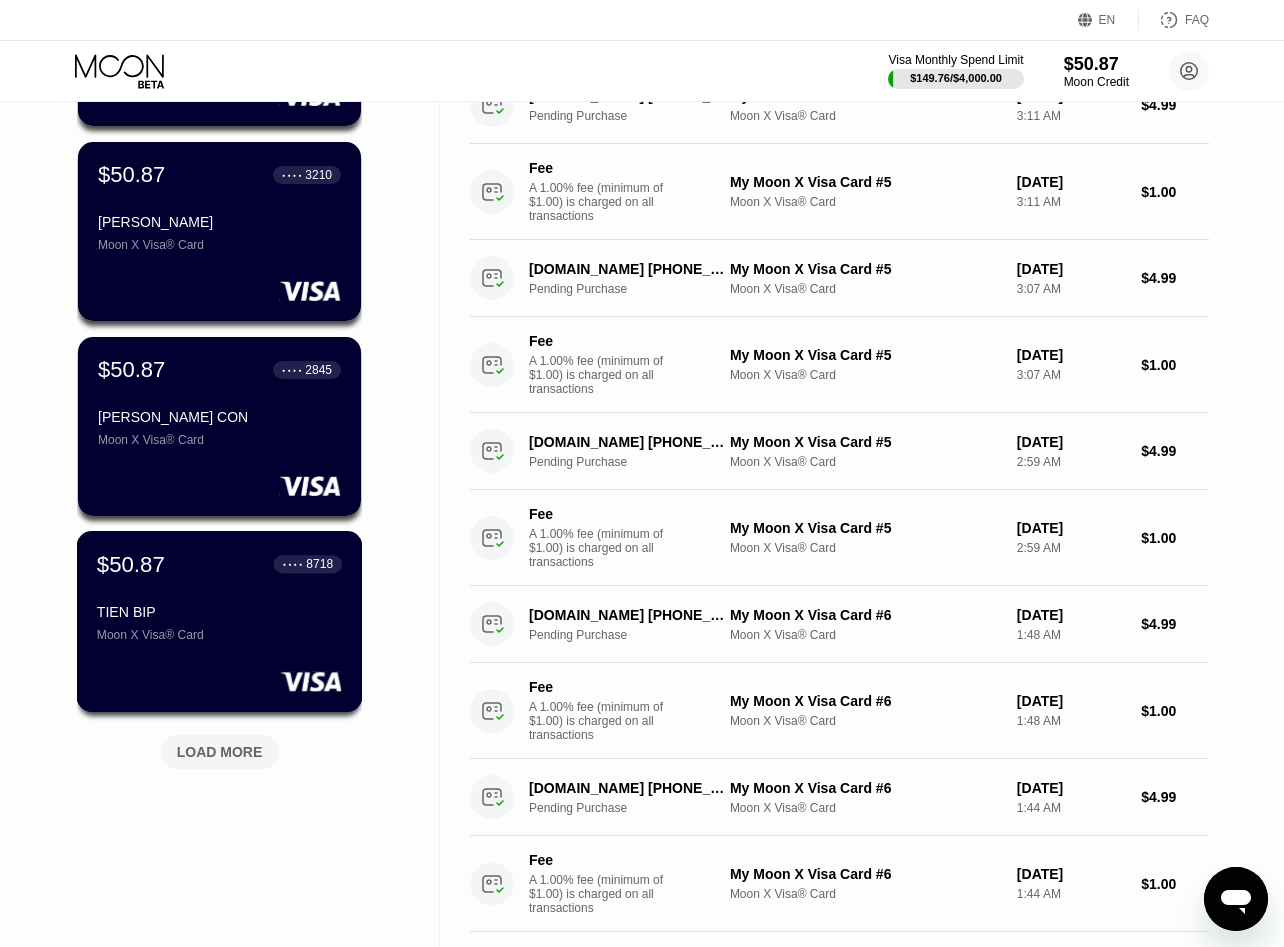 click on "TIEN BIP Moon X Visa® Card" at bounding box center (219, 623) 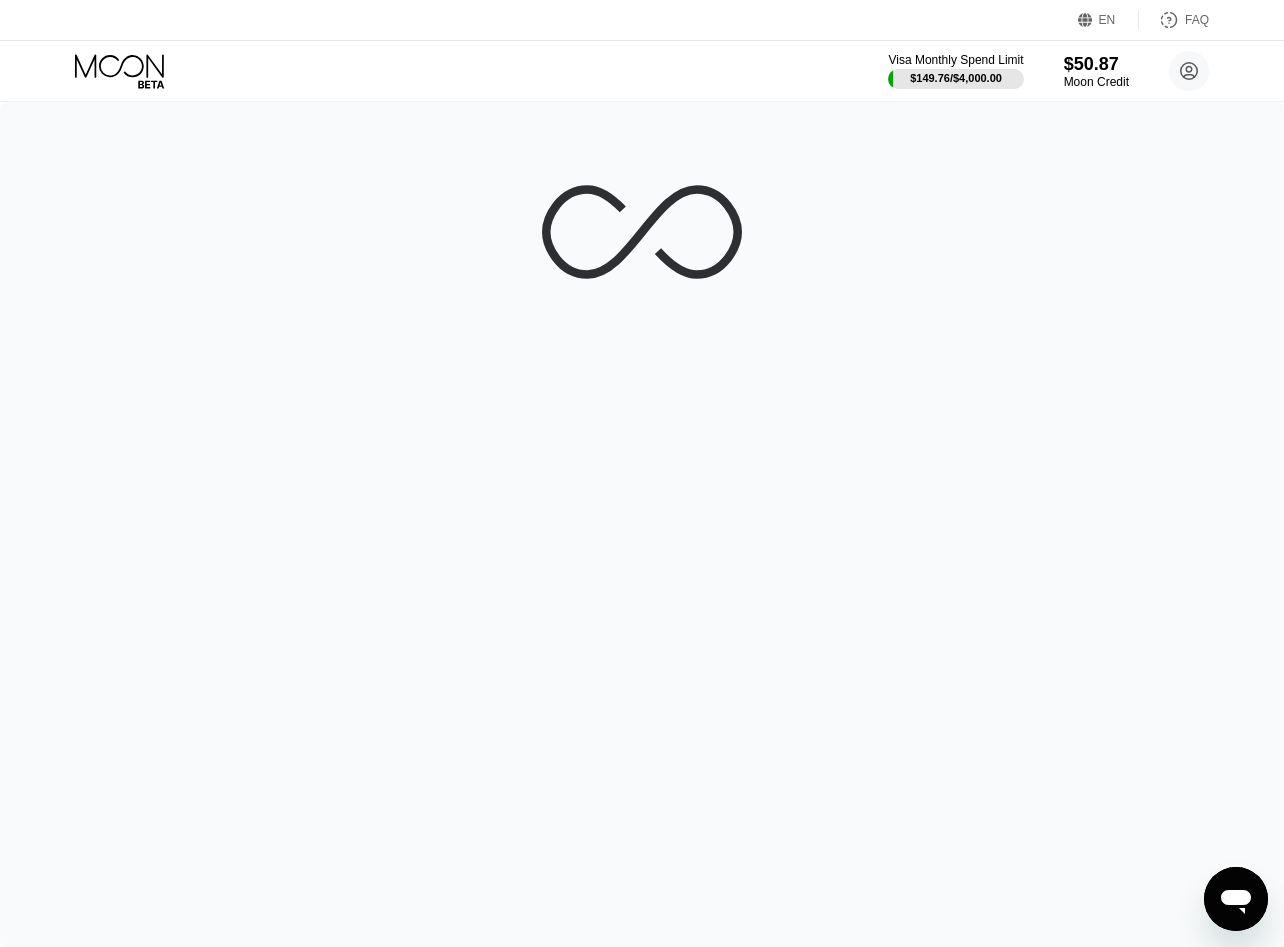 scroll, scrollTop: 0, scrollLeft: 0, axis: both 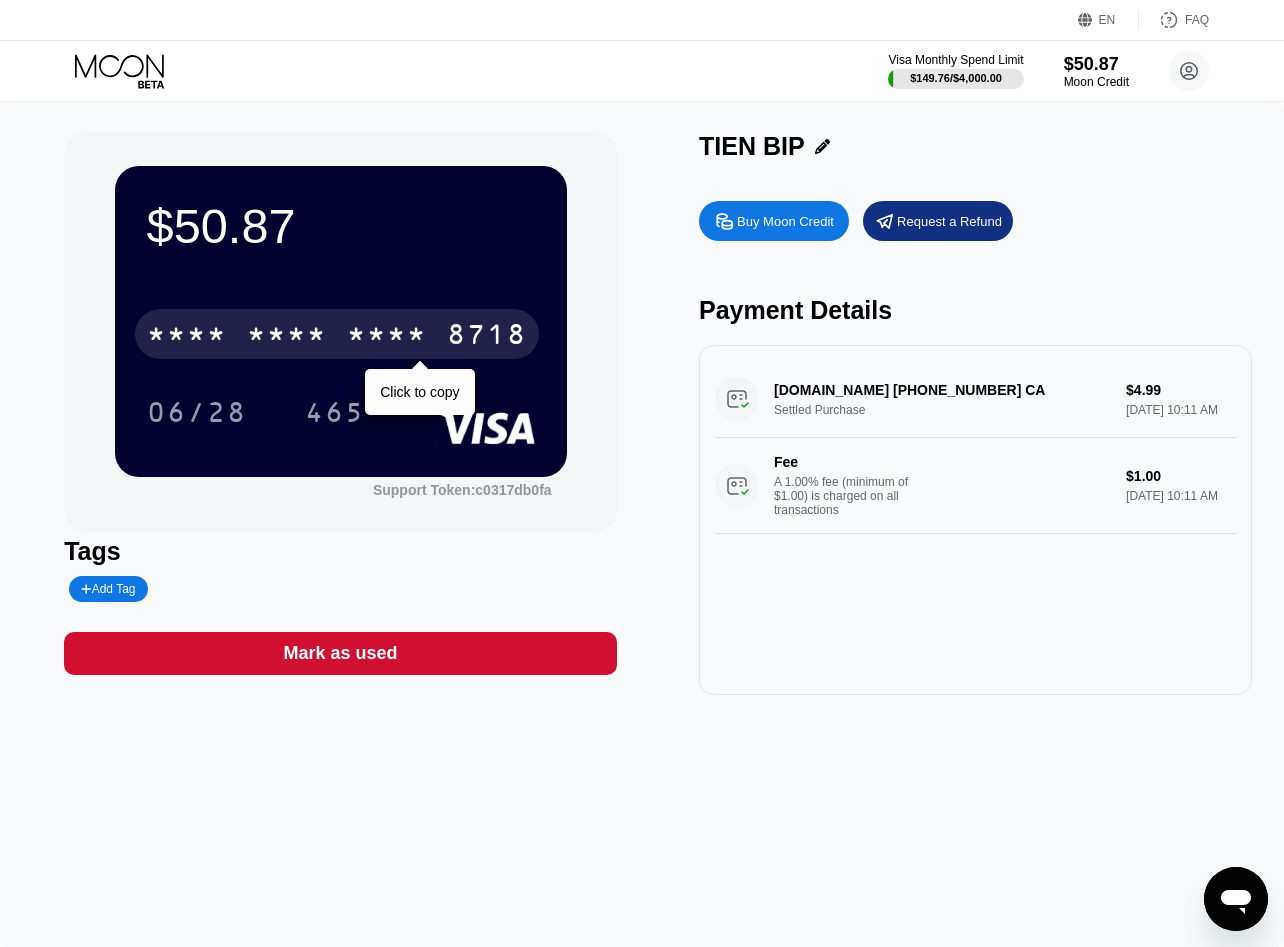 click on "* * * *" at bounding box center [287, 337] 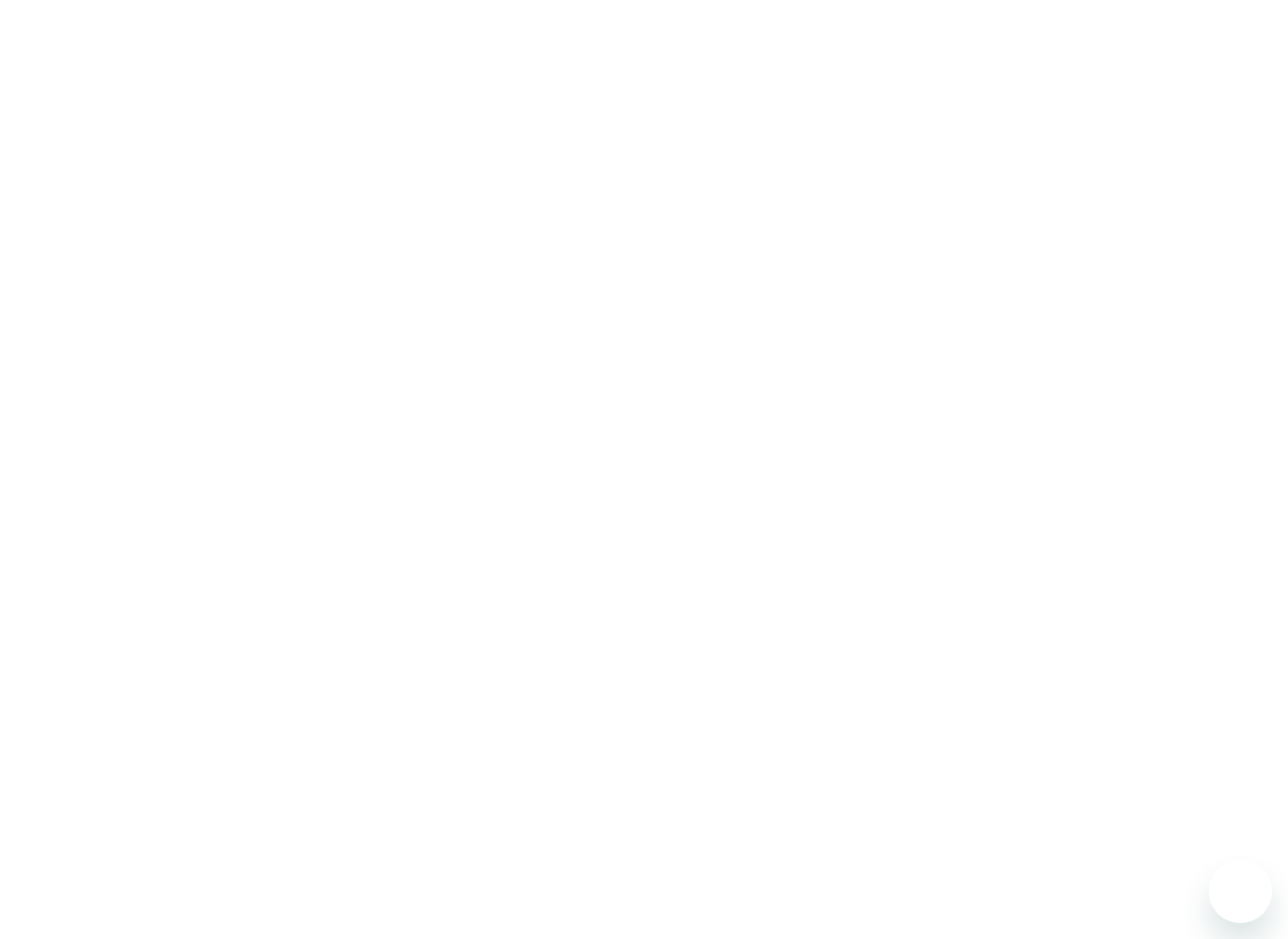 scroll, scrollTop: 0, scrollLeft: 0, axis: both 